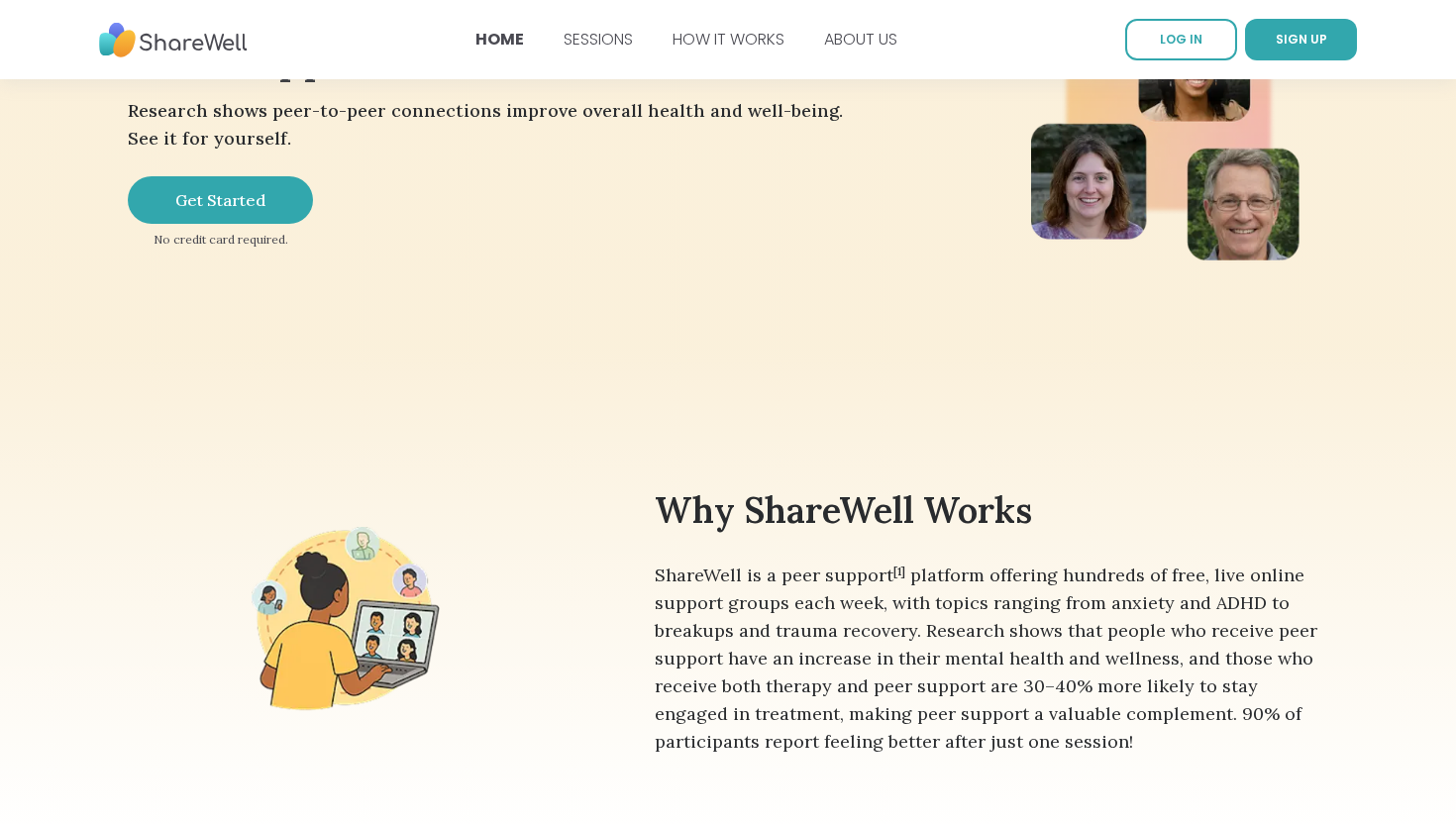 scroll, scrollTop: 345, scrollLeft: 0, axis: vertical 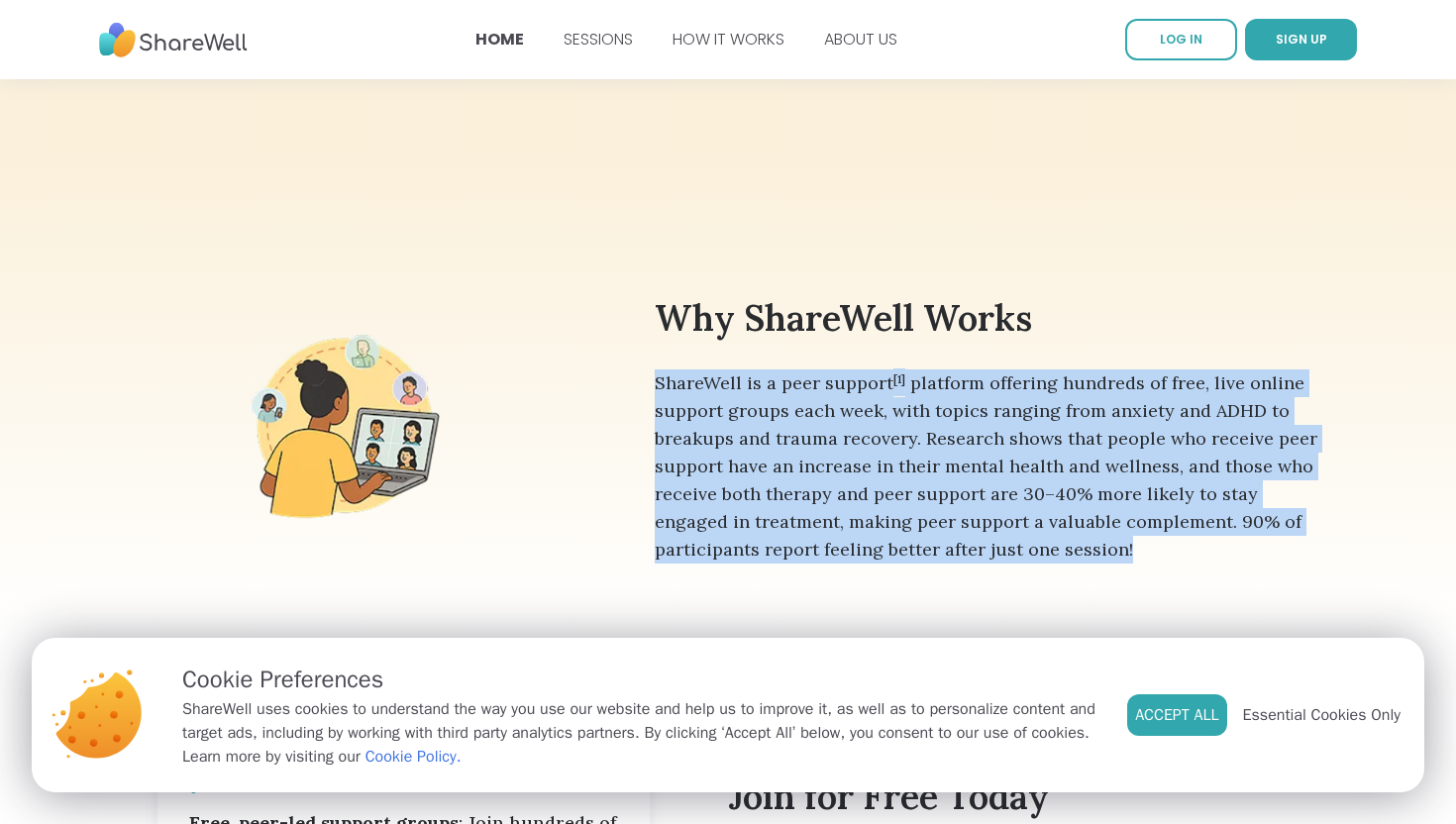 drag, startPoint x: 651, startPoint y: 376, endPoint x: 1040, endPoint y: 554, distance: 427.79084 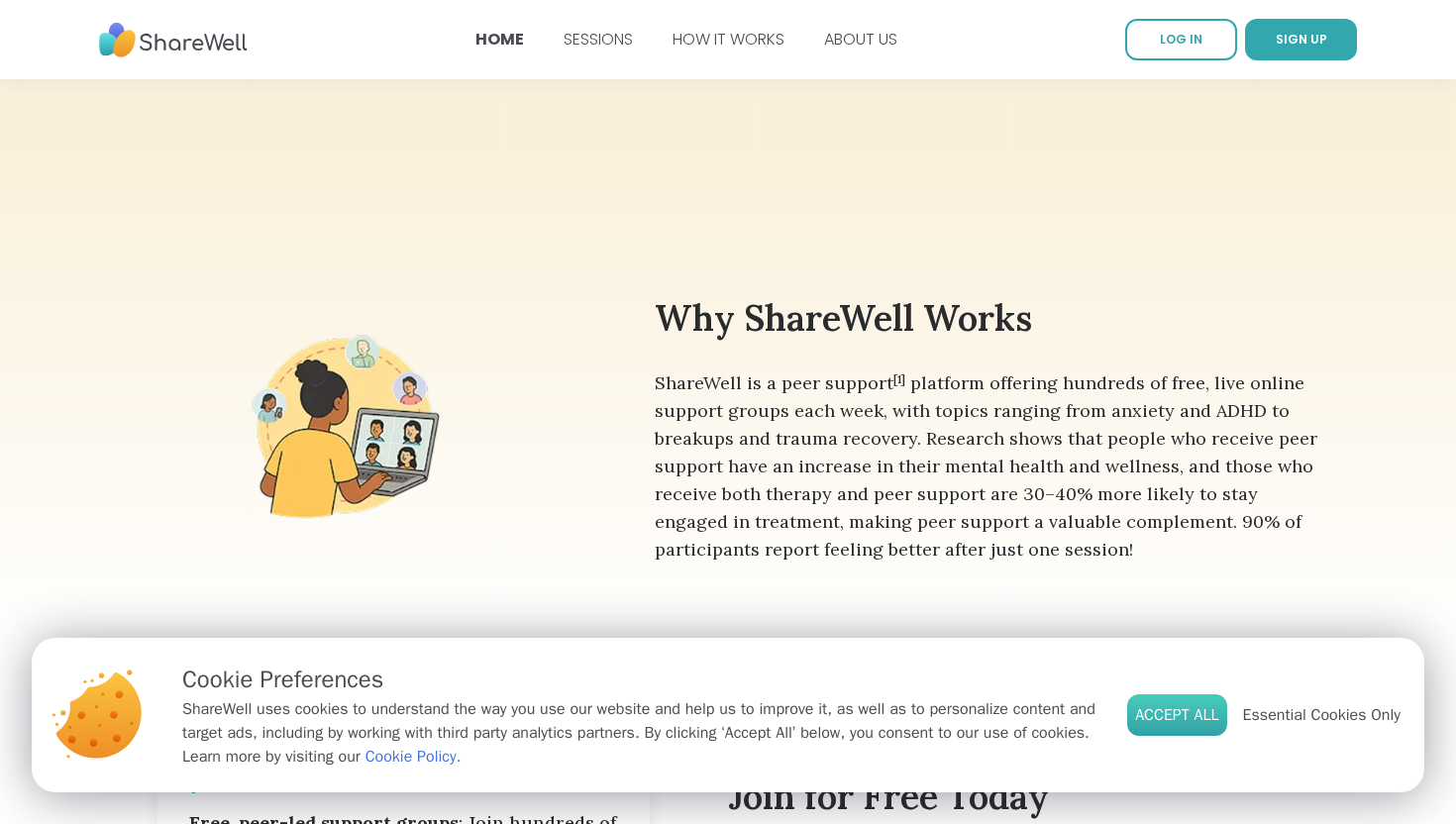 click on "Accept All" at bounding box center (1177, 715) 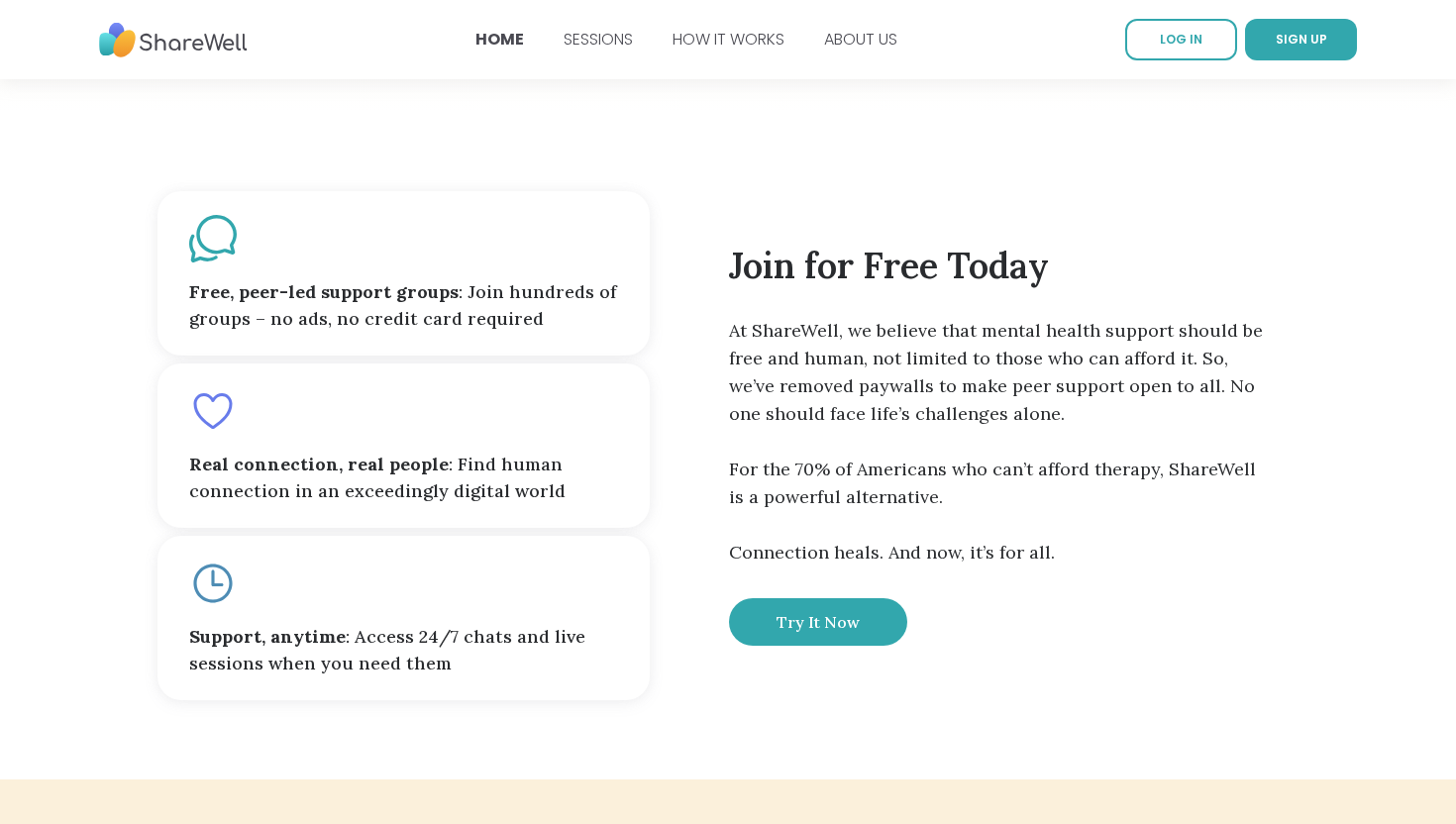 scroll, scrollTop: 942, scrollLeft: 0, axis: vertical 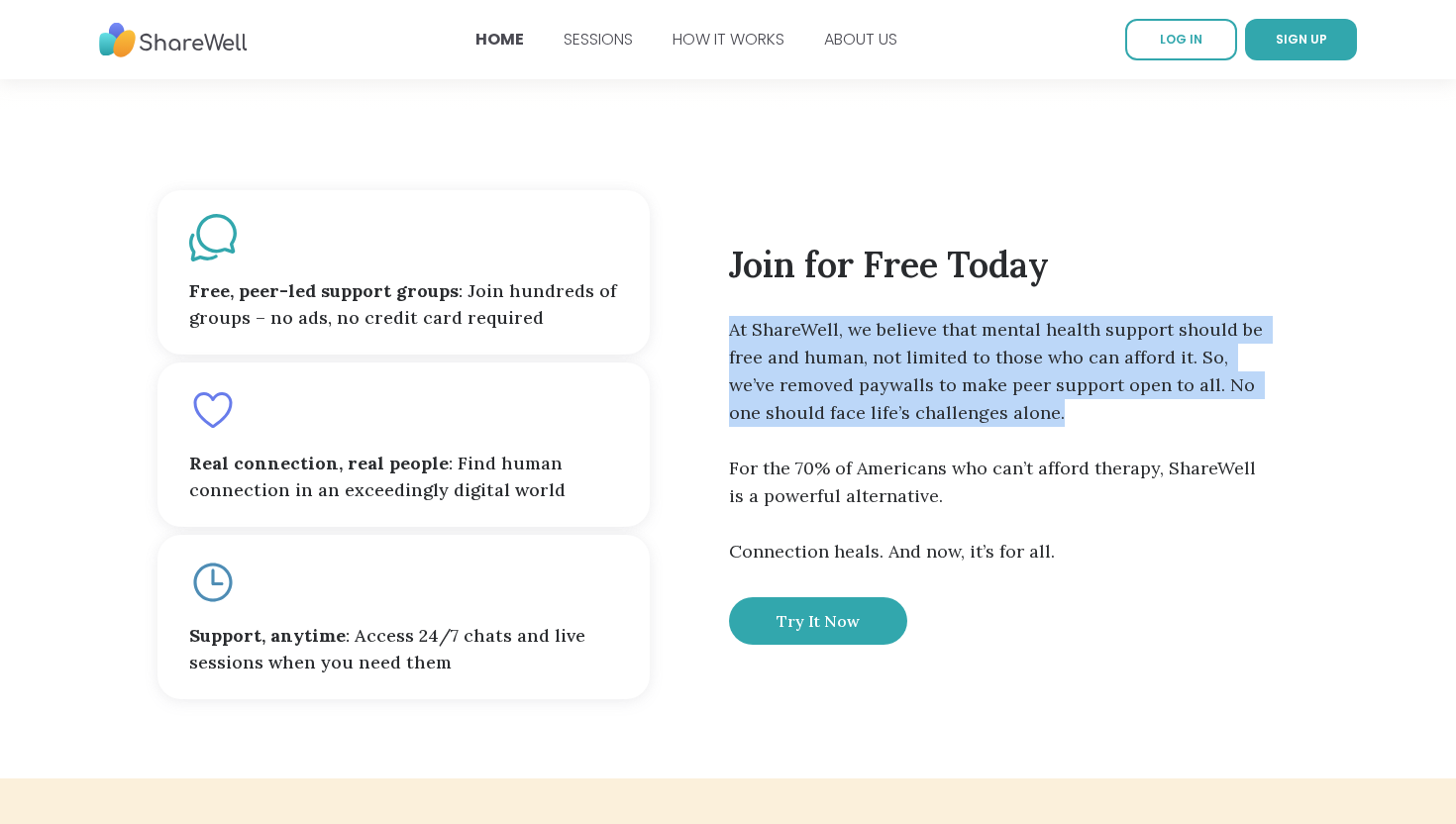 drag, startPoint x: 714, startPoint y: 316, endPoint x: 1060, endPoint y: 392, distance: 354.2485 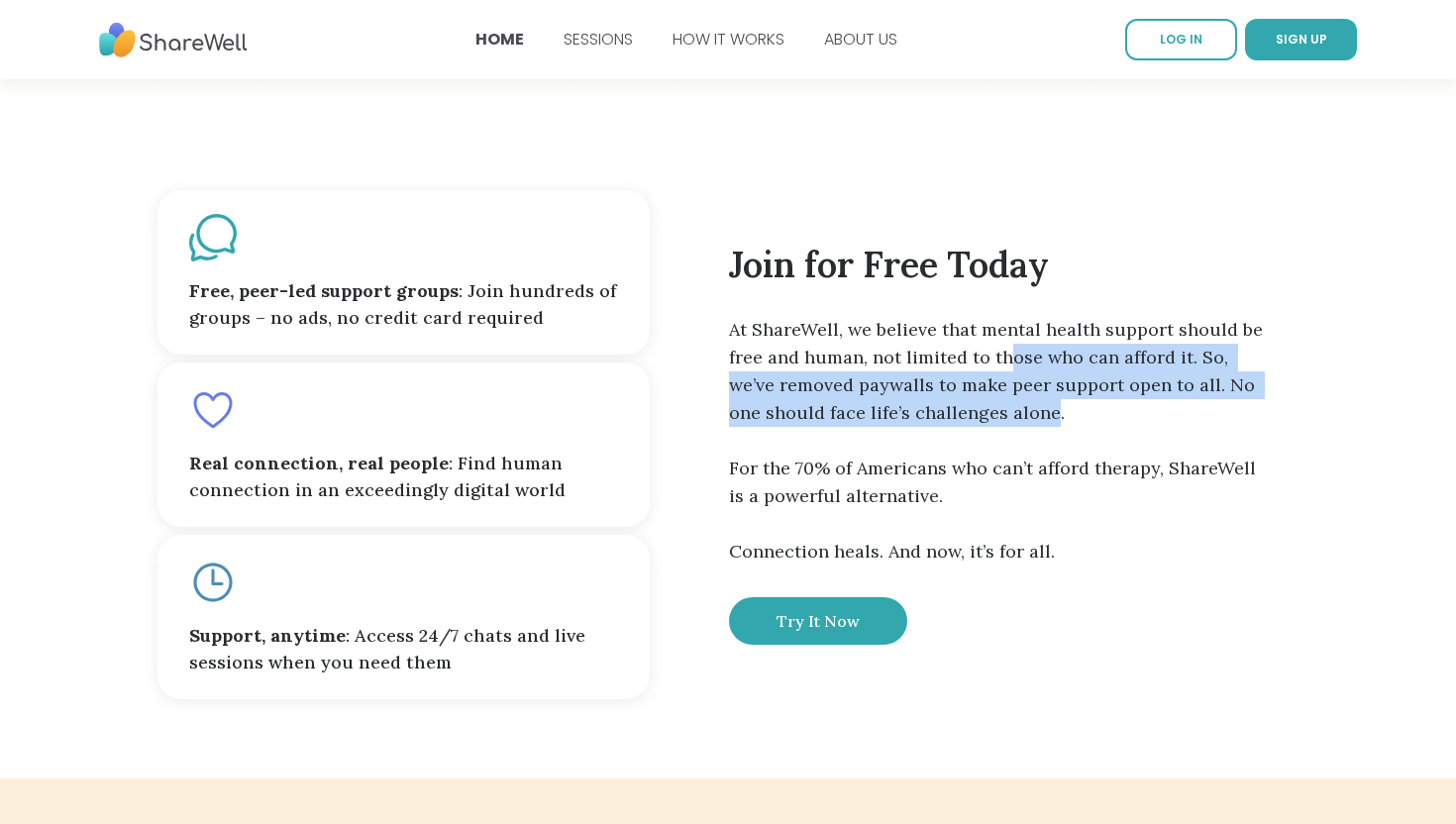 drag, startPoint x: 1005, startPoint y: 355, endPoint x: 1005, endPoint y: 417, distance: 62 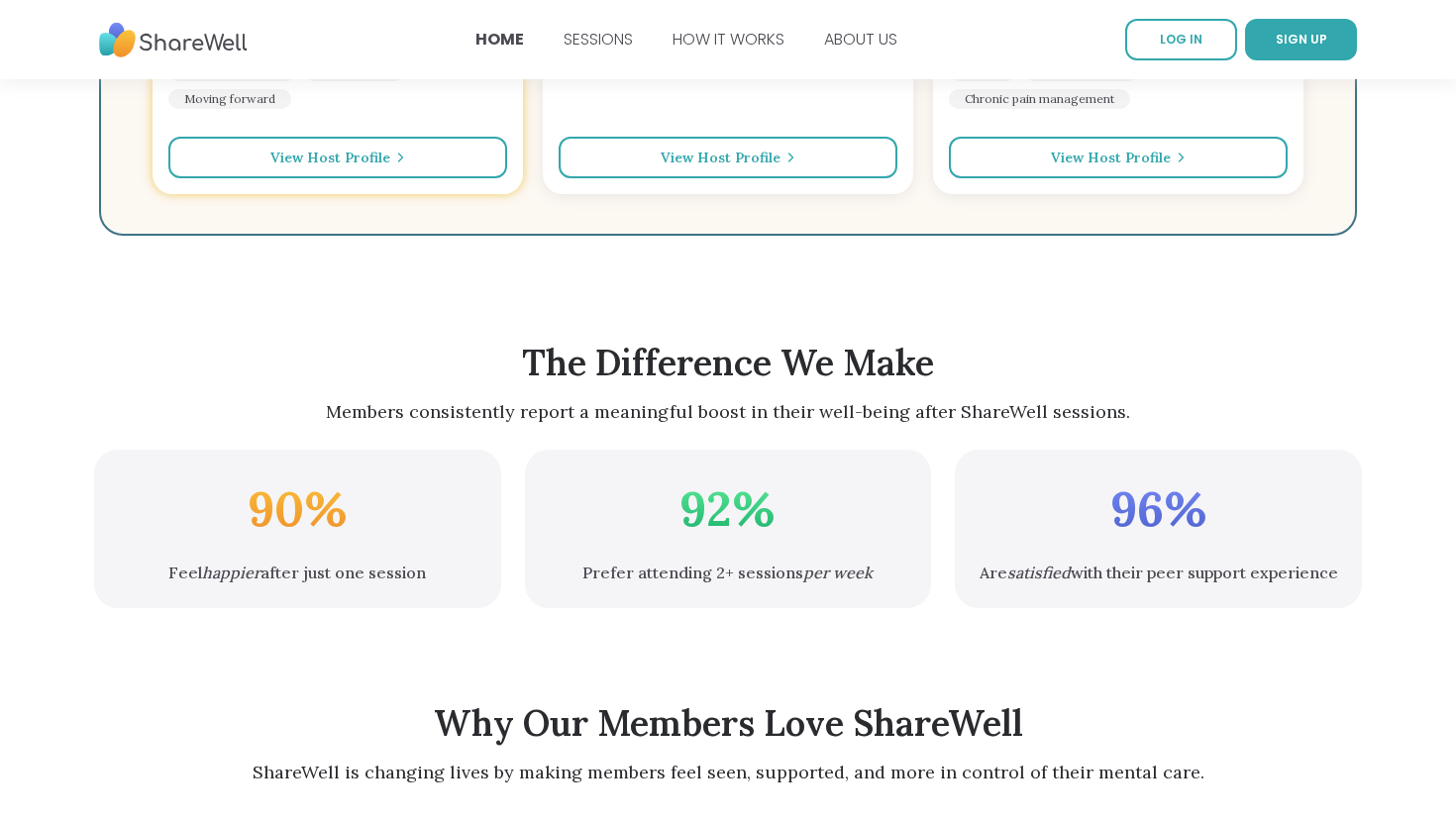scroll, scrollTop: 3446, scrollLeft: 0, axis: vertical 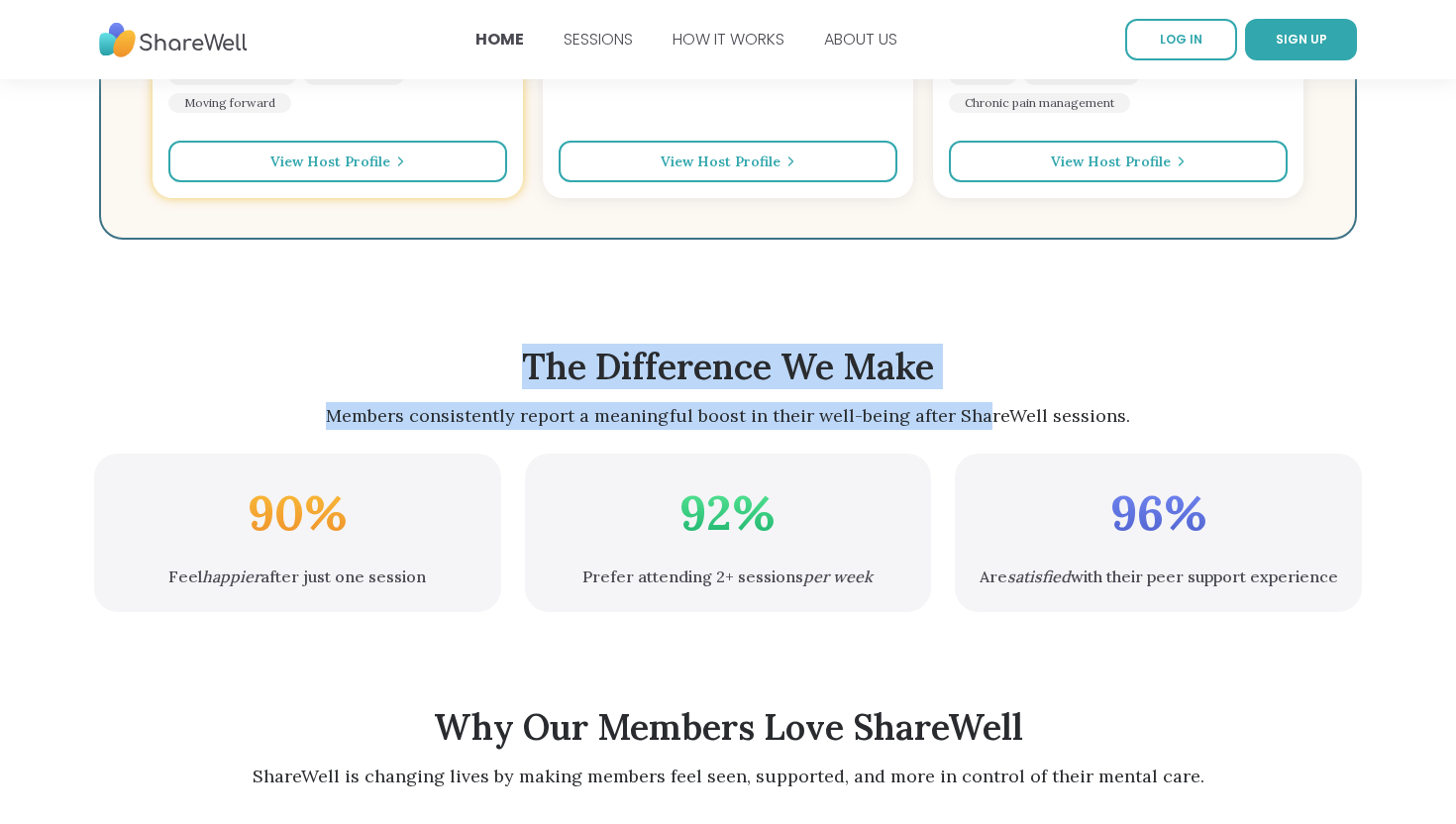 drag, startPoint x: 489, startPoint y: 371, endPoint x: 979, endPoint y: 416, distance: 492.06199 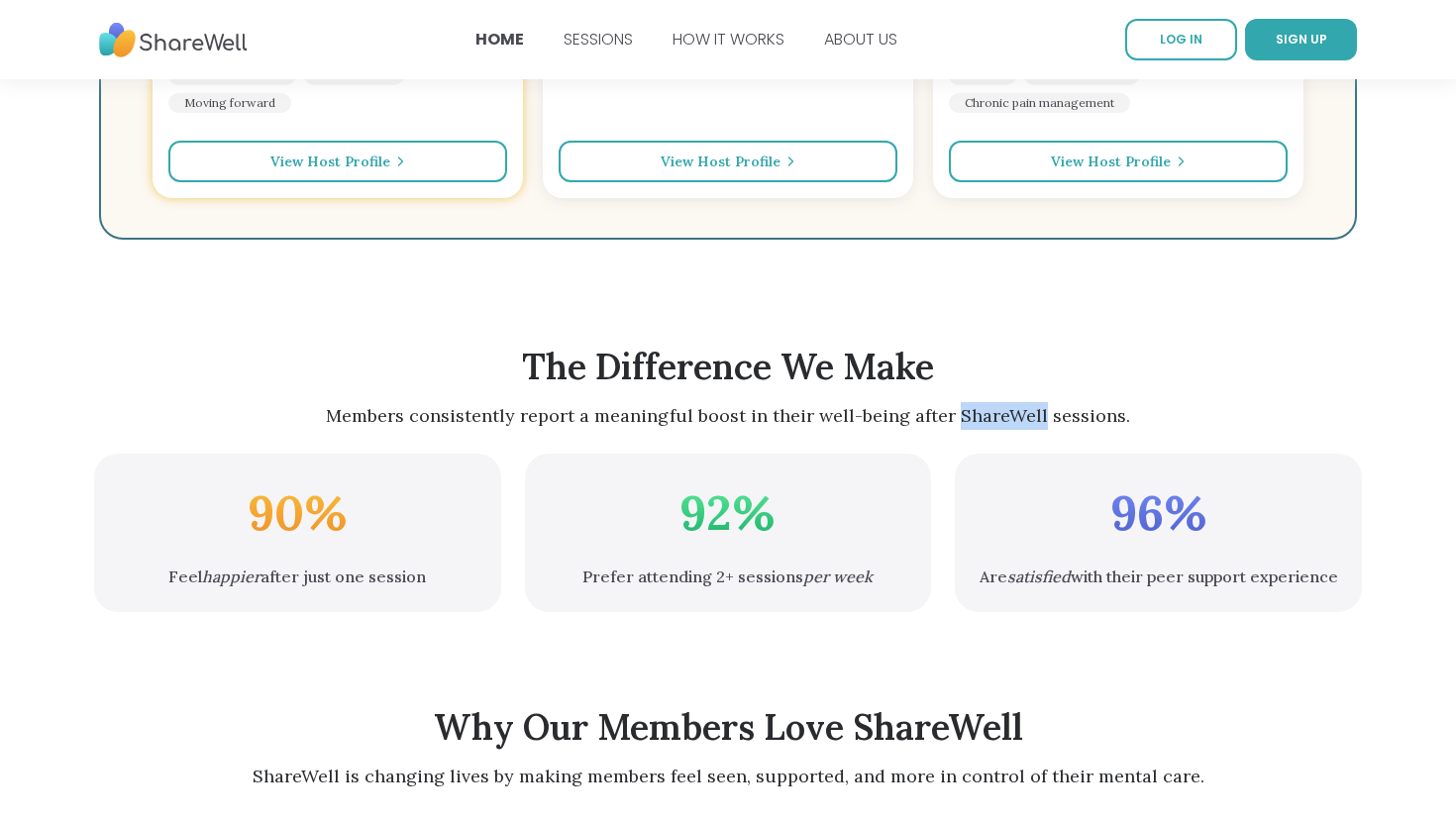 click on "Members consistently report a meaningful boost in their well-being after ShareWell sessions." at bounding box center [728, 416] 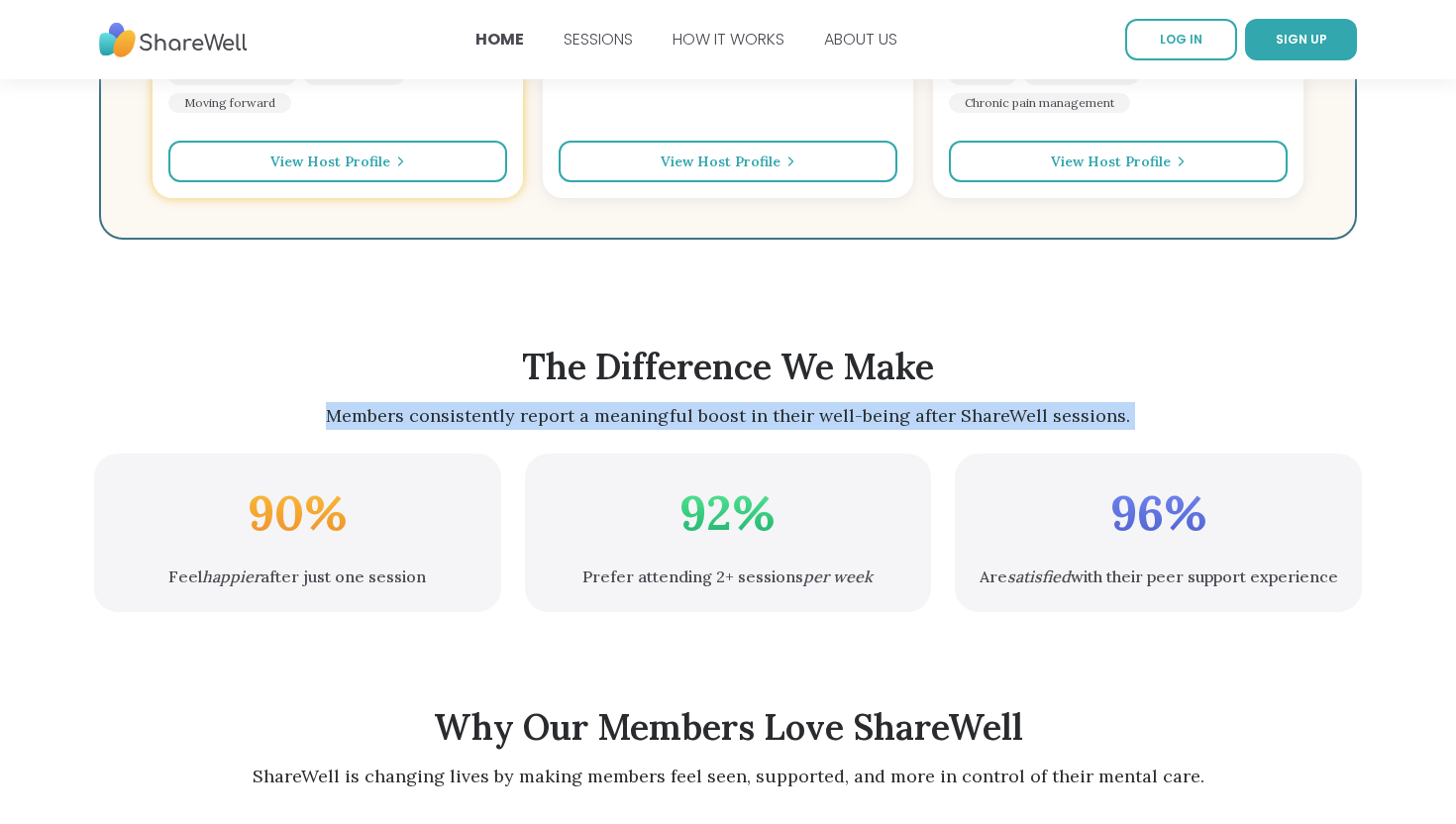 click on "Members consistently report a meaningful boost in their well-being after ShareWell sessions." at bounding box center [728, 416] 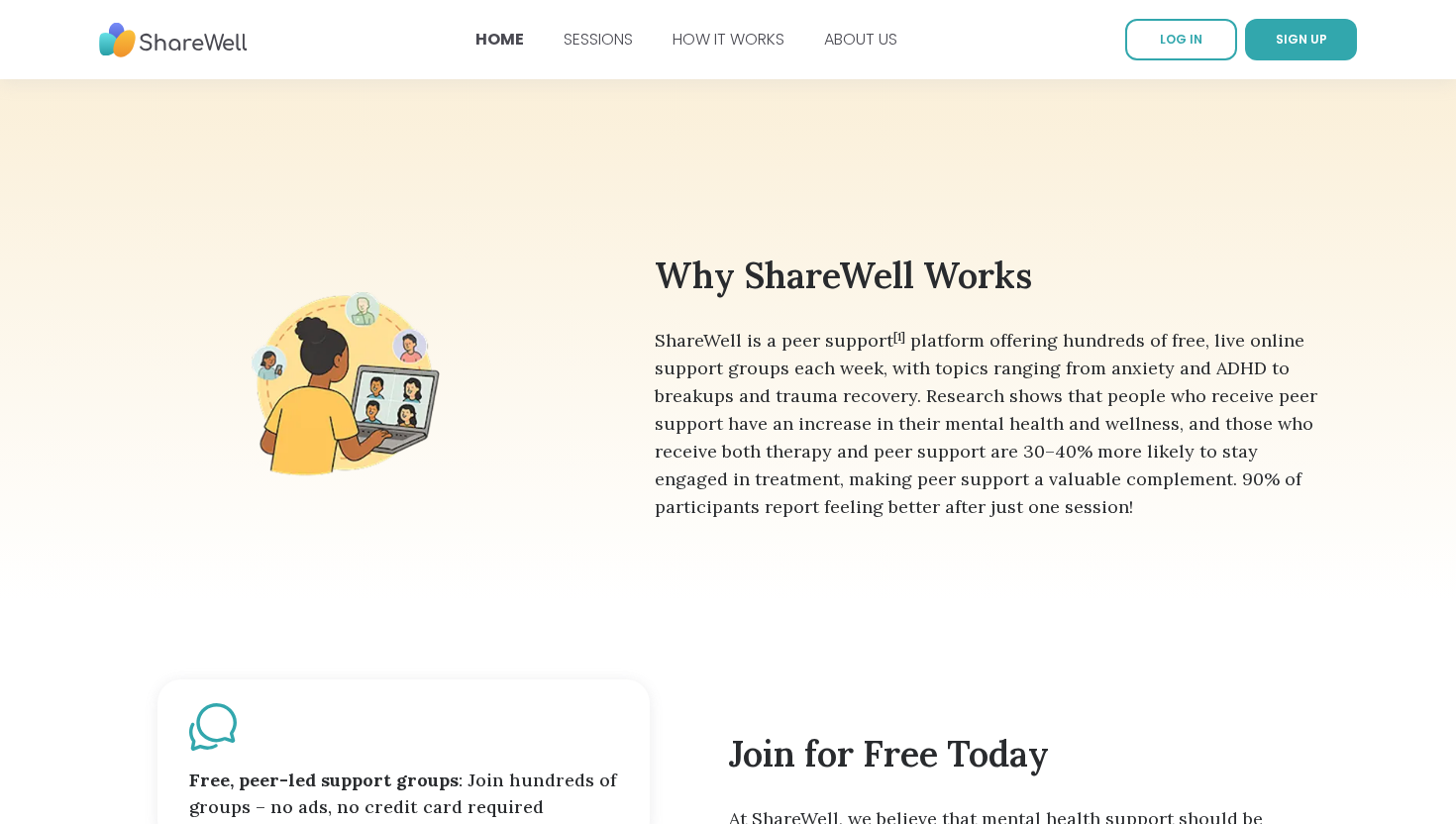 scroll, scrollTop: 377, scrollLeft: 0, axis: vertical 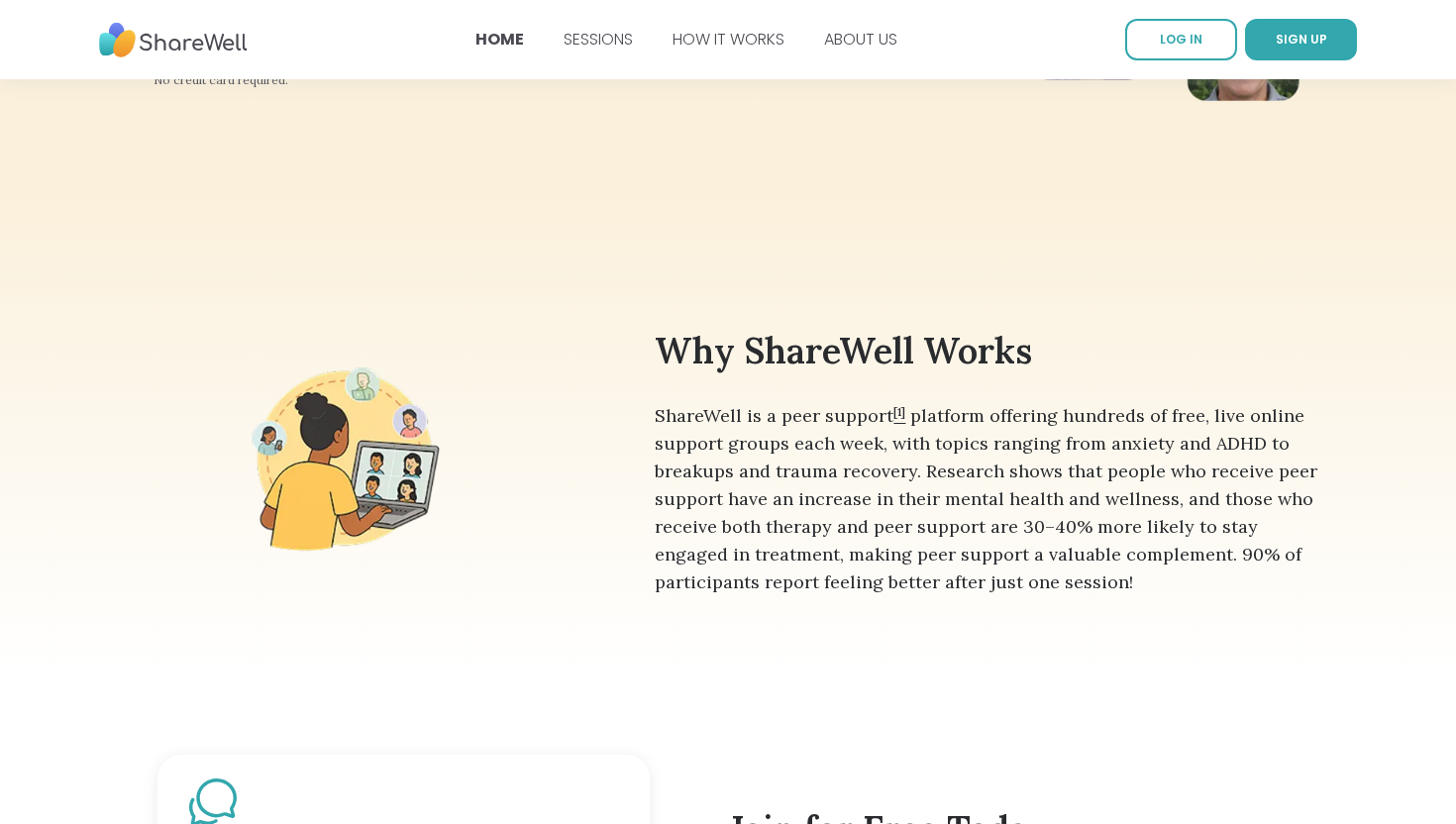 click on "[1]" at bounding box center (899, 412) 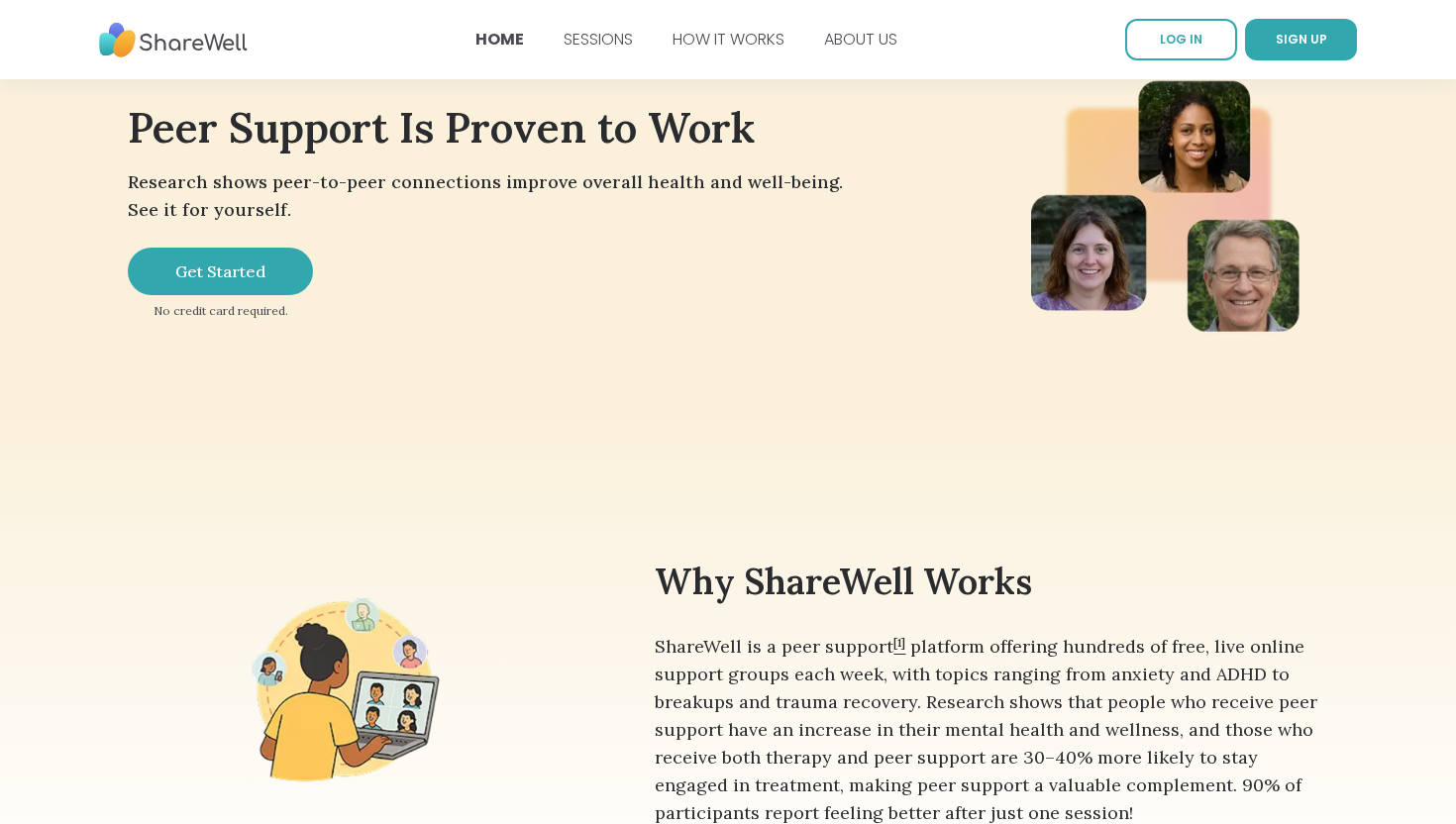 scroll, scrollTop: 0, scrollLeft: 0, axis: both 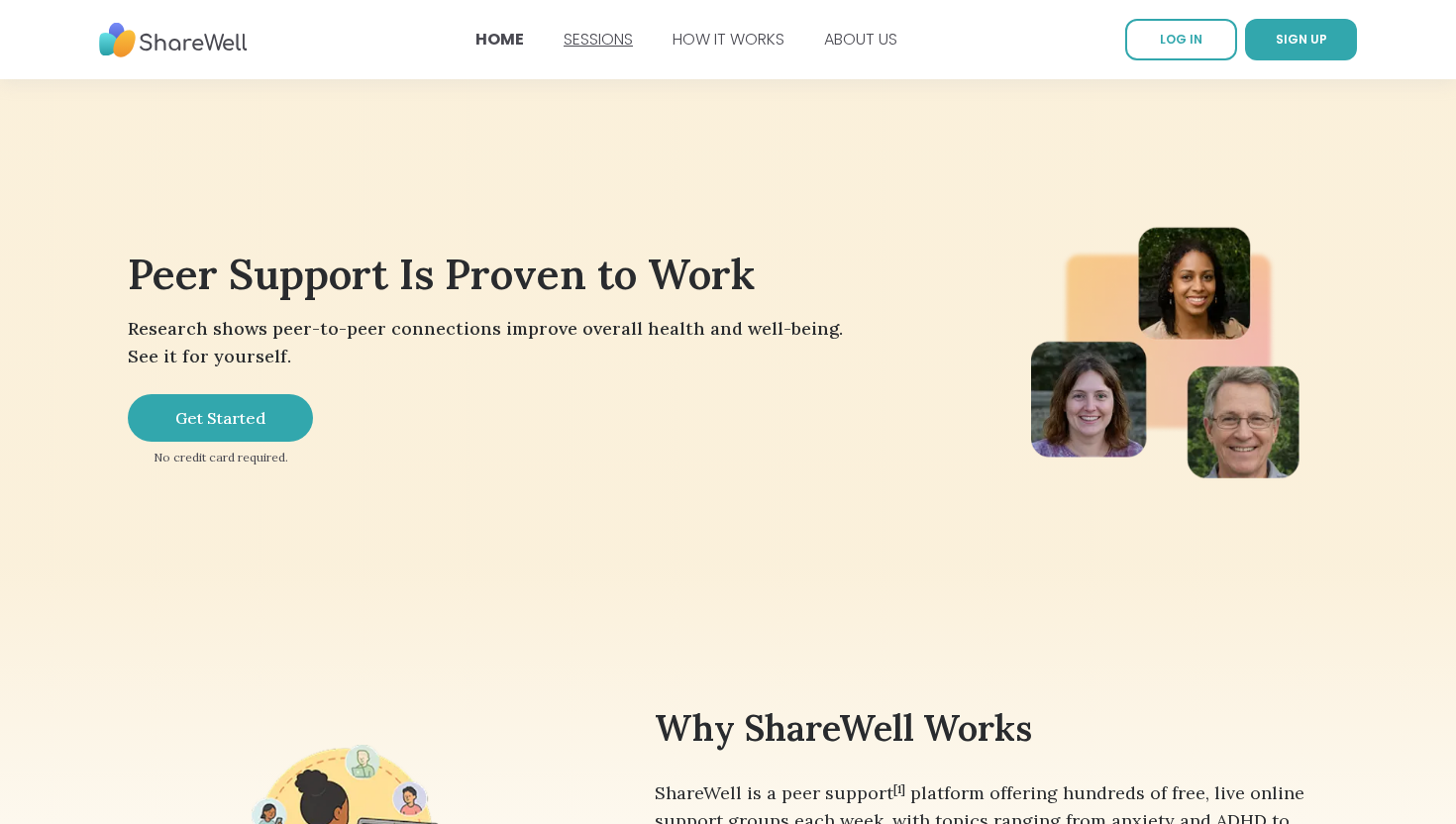 click on "SESSIONS" at bounding box center [598, 39] 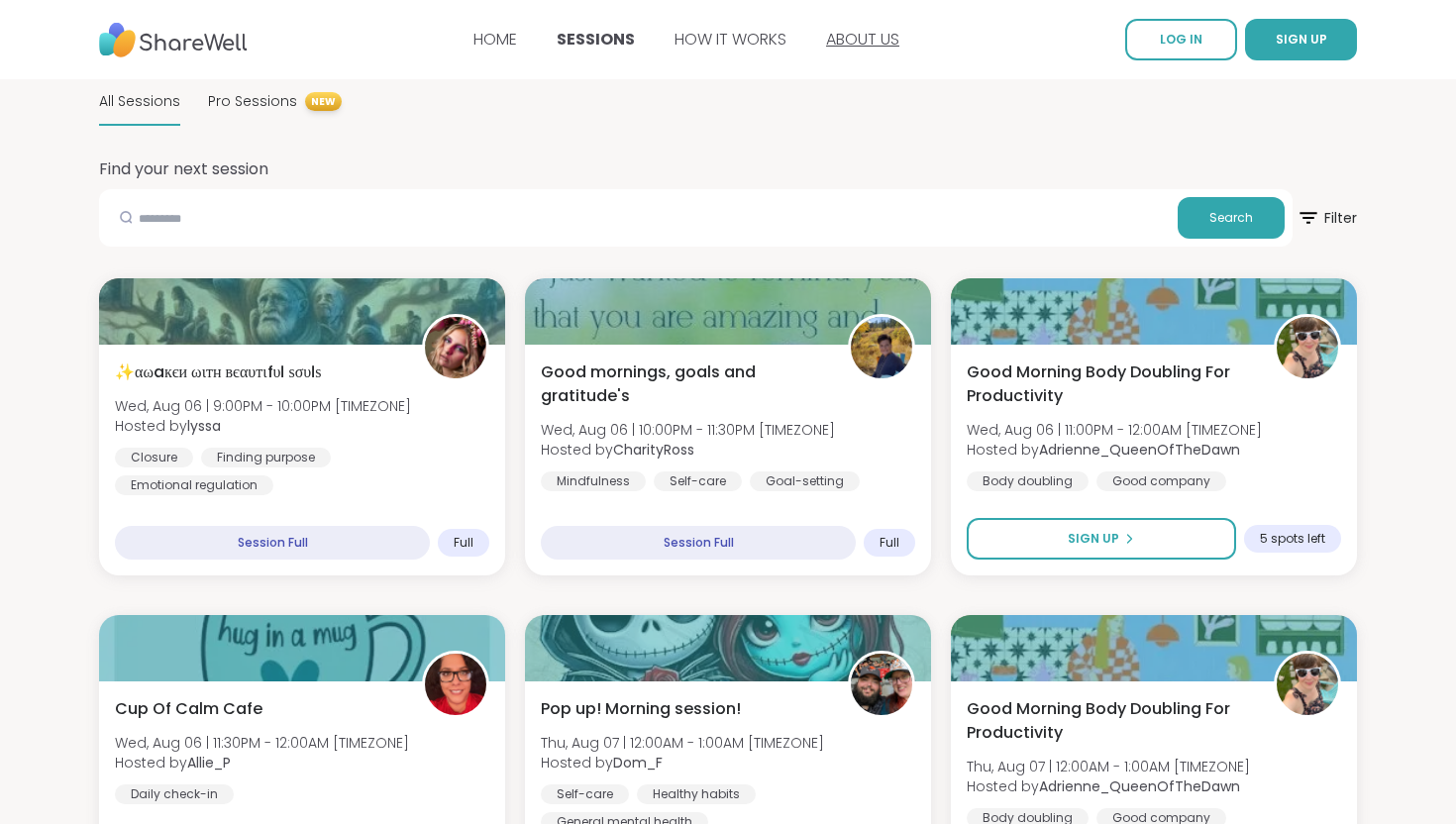 click on "ABOUT US" at bounding box center (863, 39) 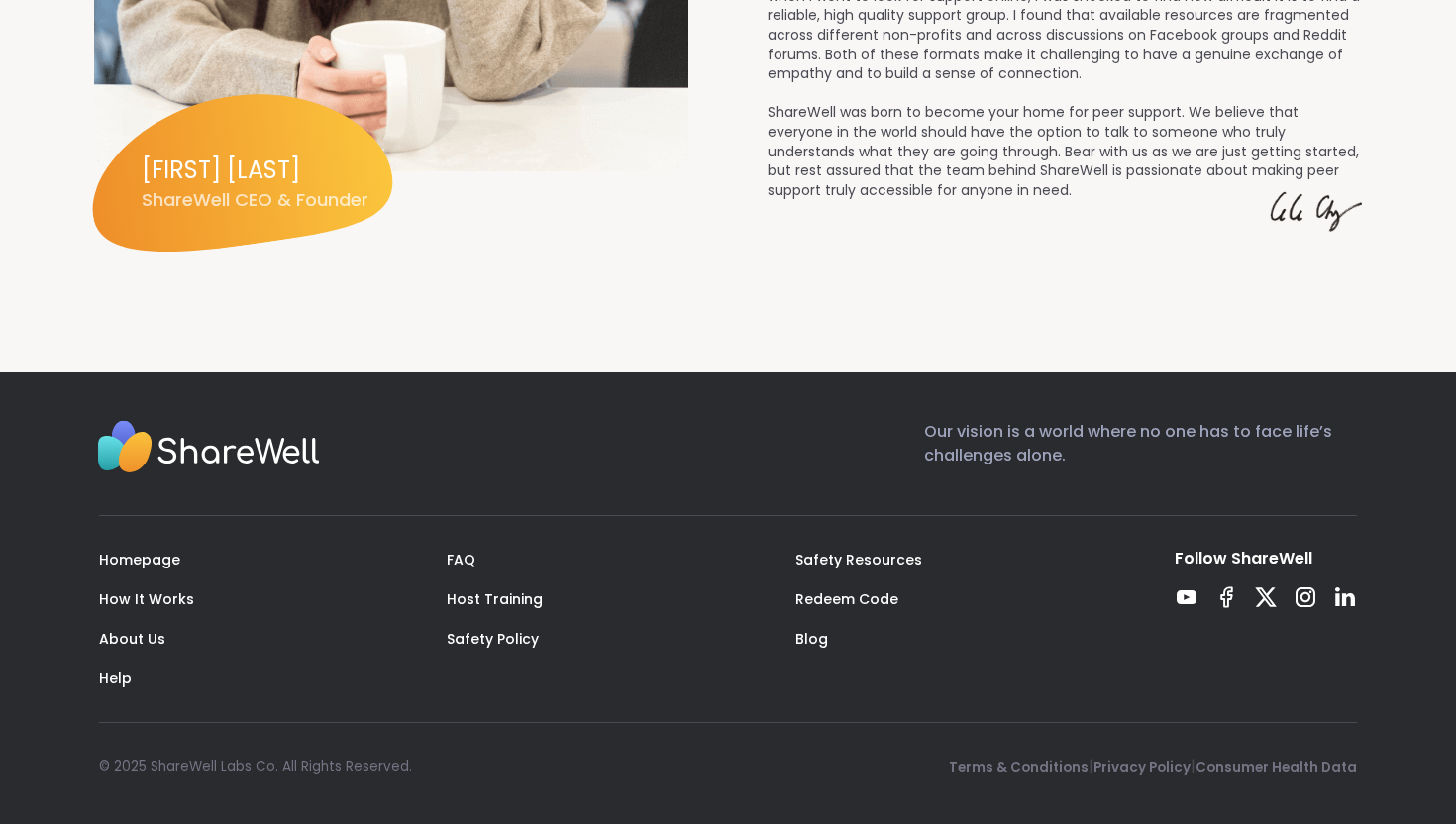 scroll, scrollTop: 2832, scrollLeft: 0, axis: vertical 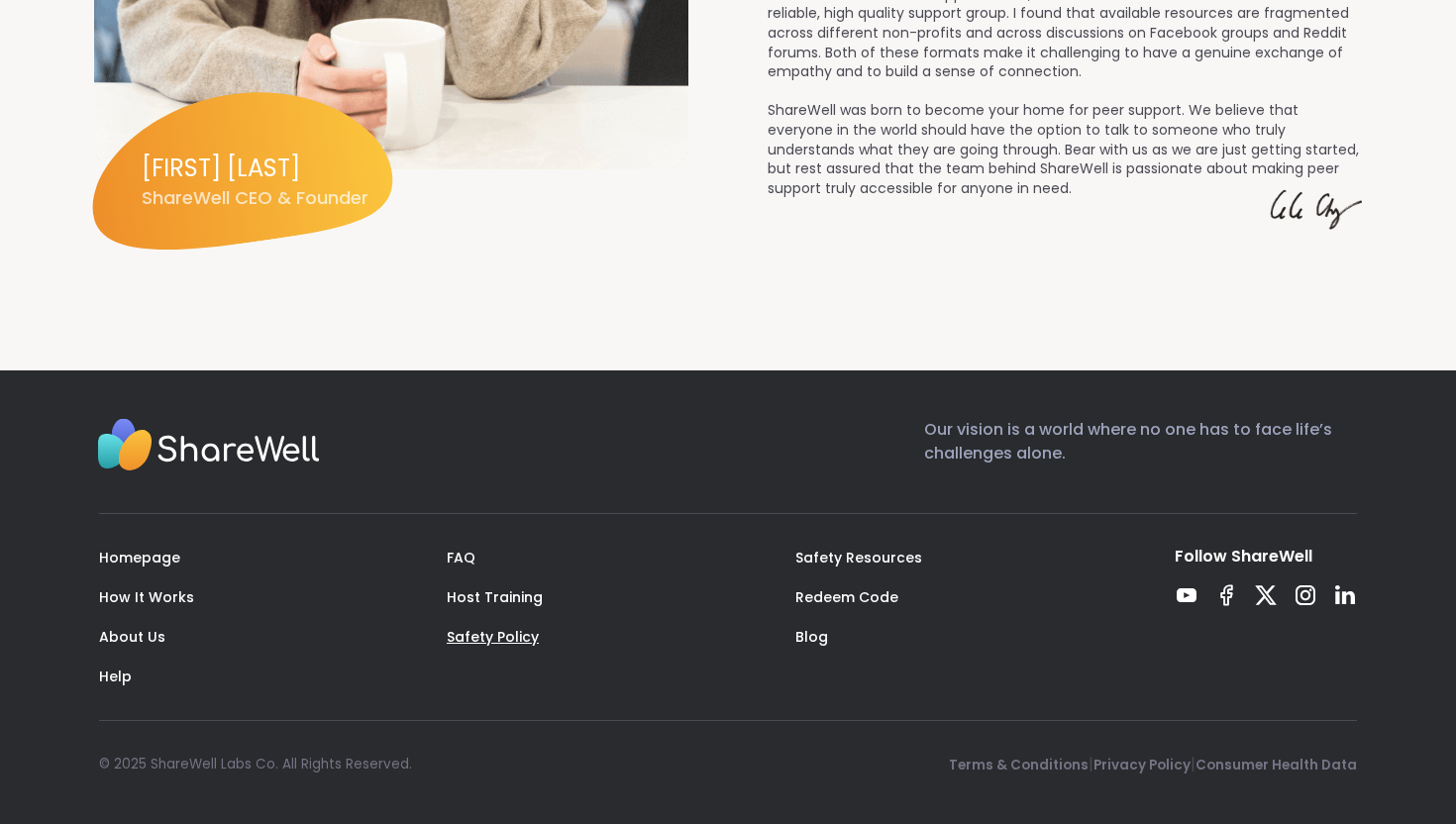 click on "Safety Policy" at bounding box center [492, 637] 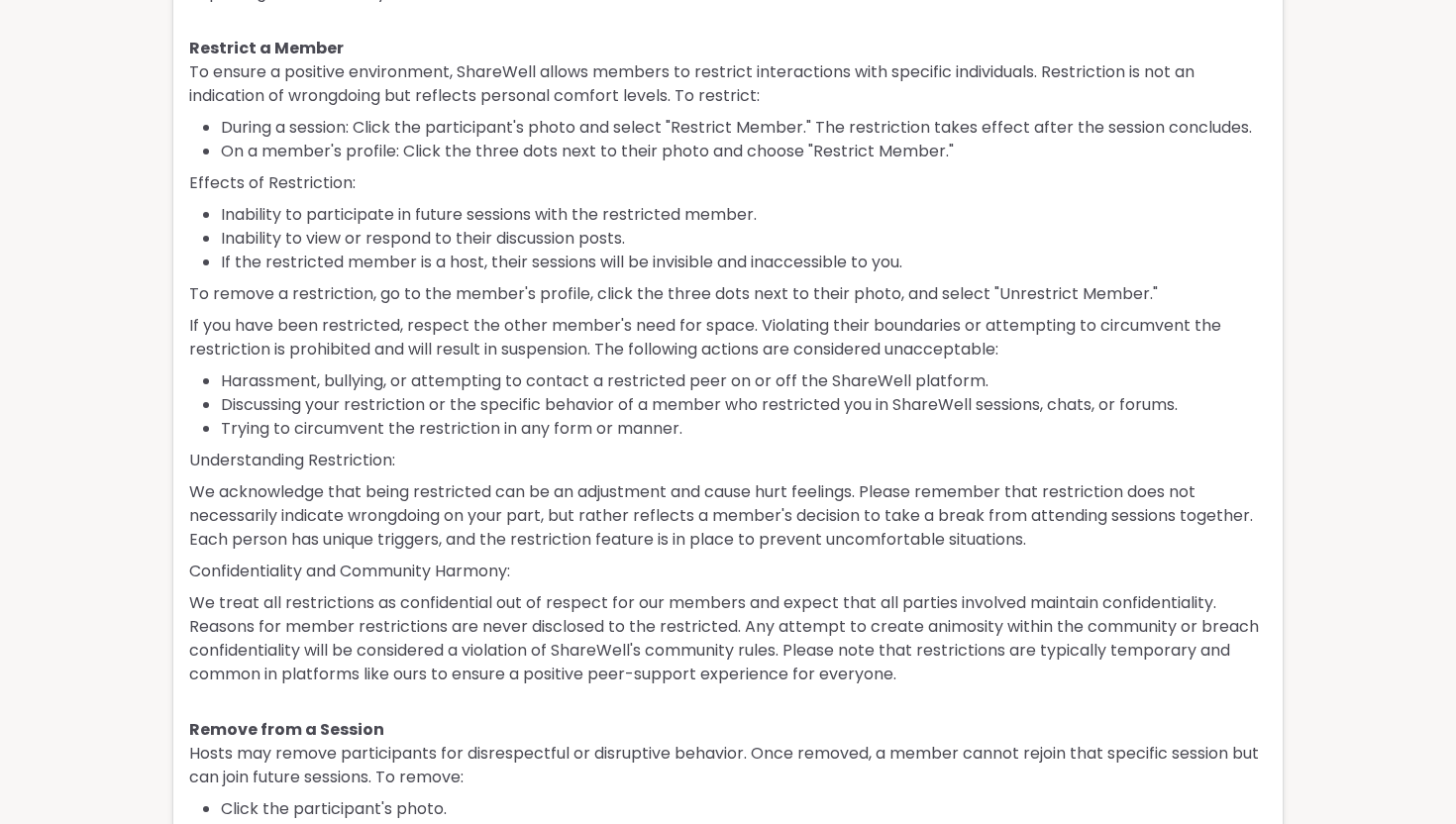 scroll, scrollTop: 0, scrollLeft: 0, axis: both 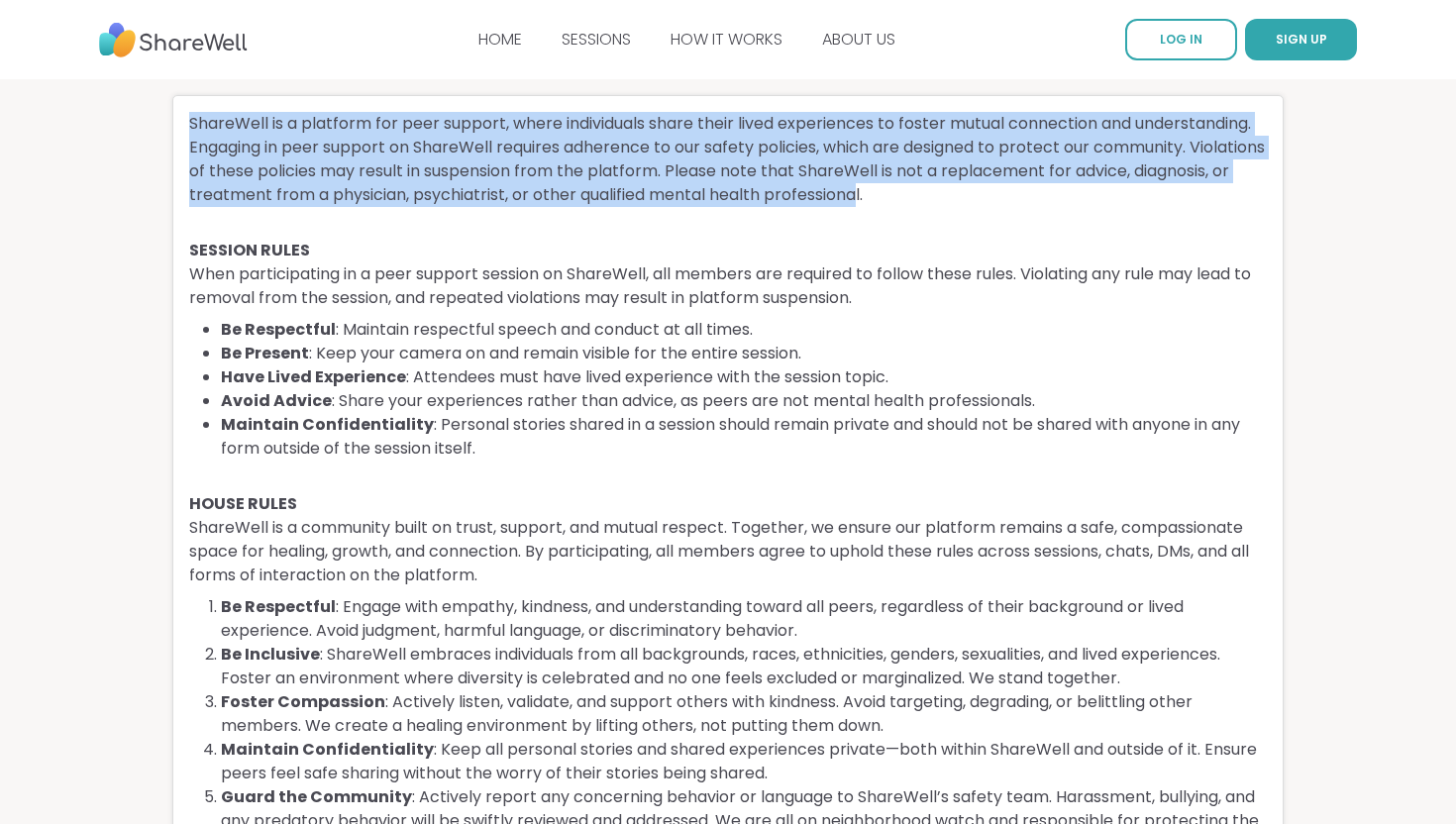 drag, startPoint x: 300, startPoint y: 103, endPoint x: 966, endPoint y: 191, distance: 671.789 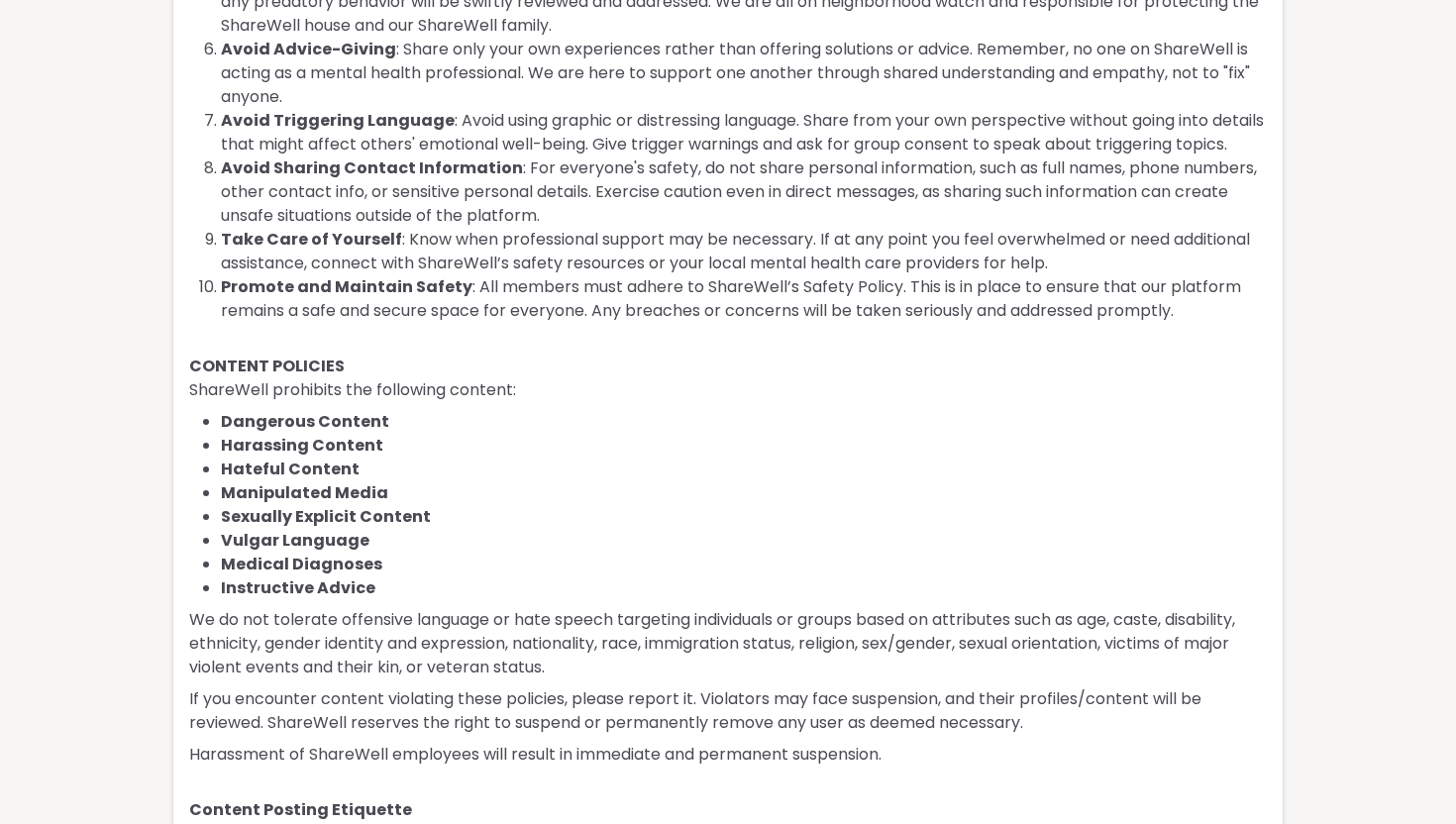 scroll, scrollTop: 0, scrollLeft: 0, axis: both 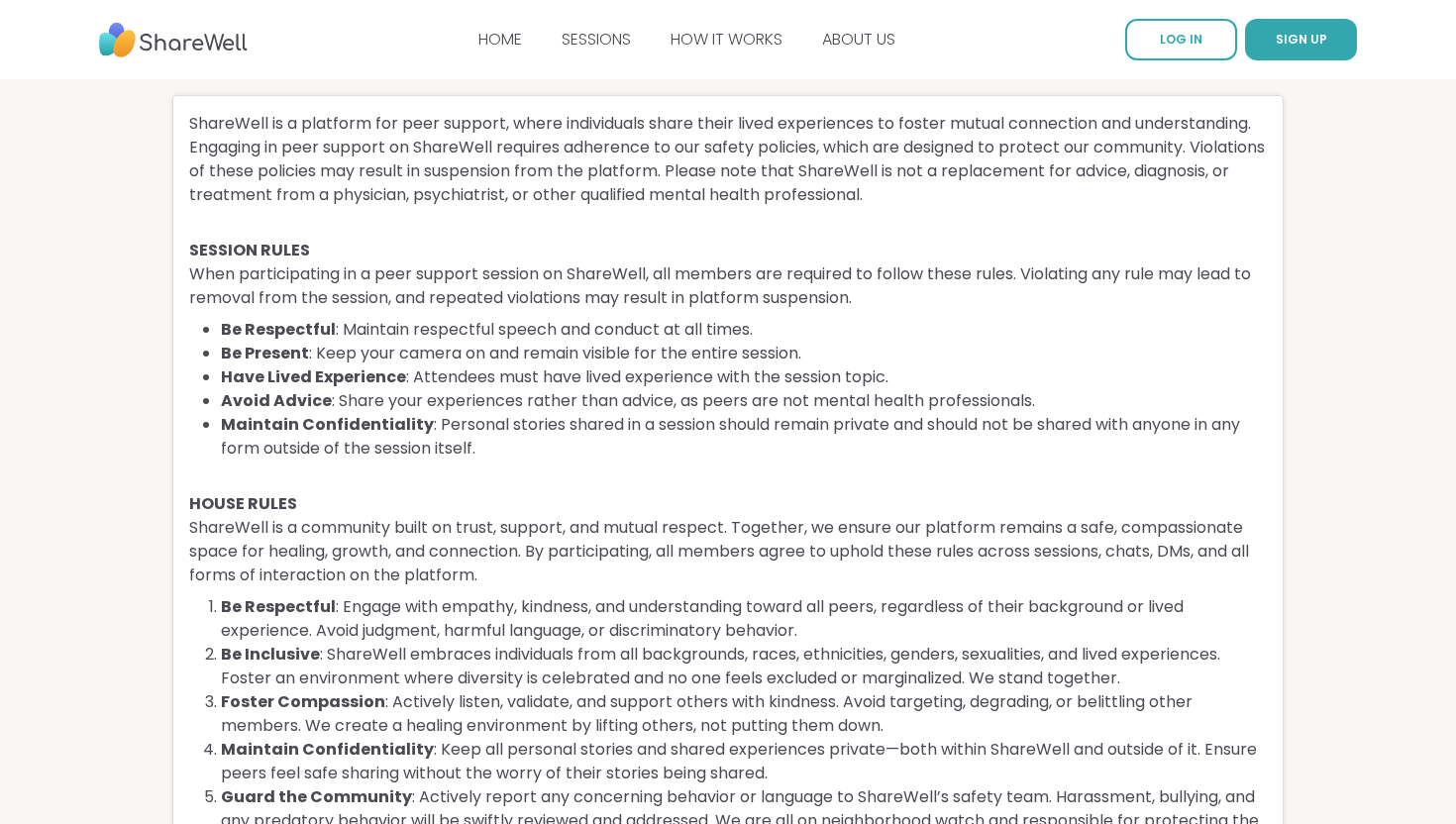 click at bounding box center [173, 40] 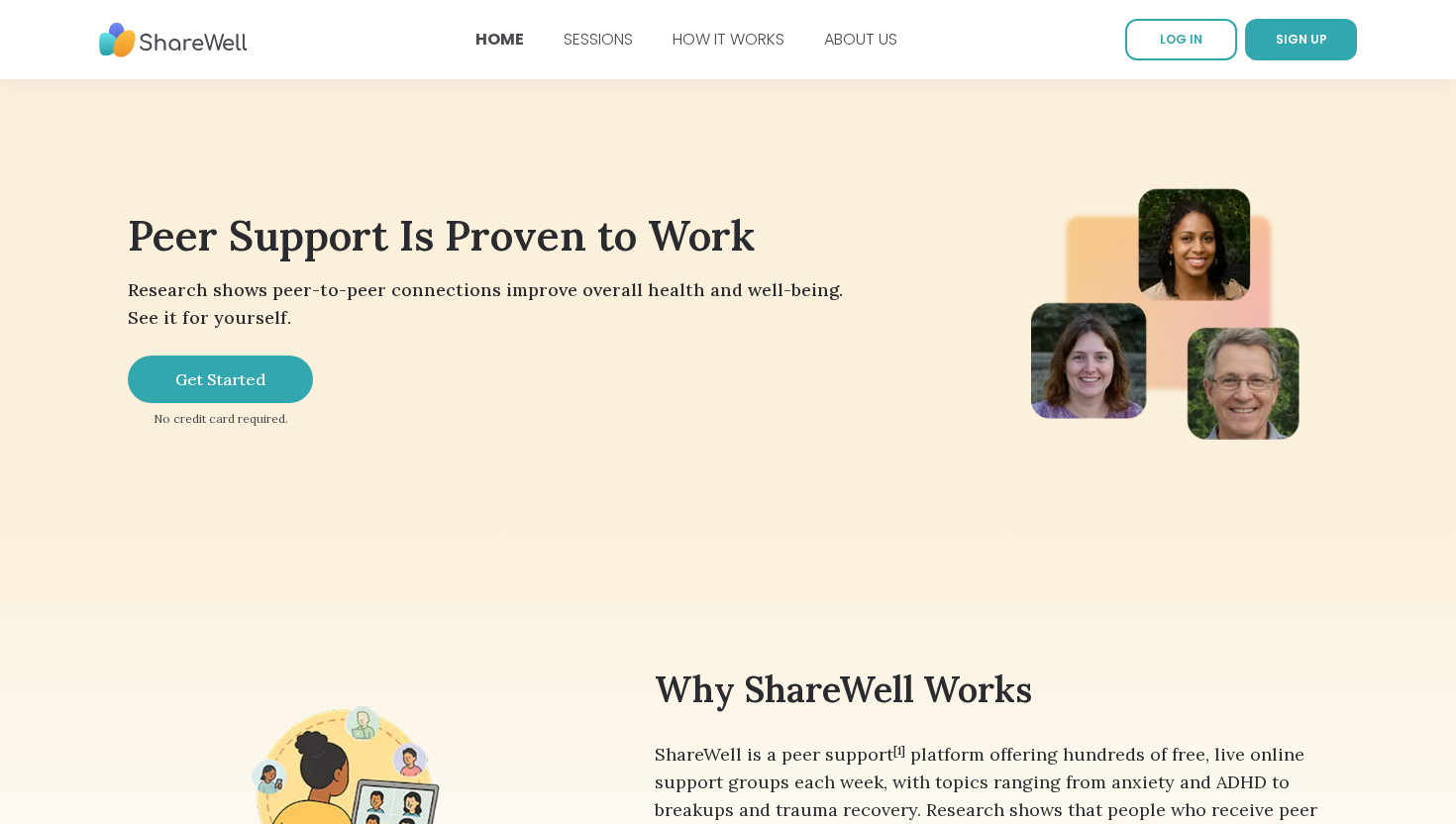 scroll, scrollTop: 40, scrollLeft: 0, axis: vertical 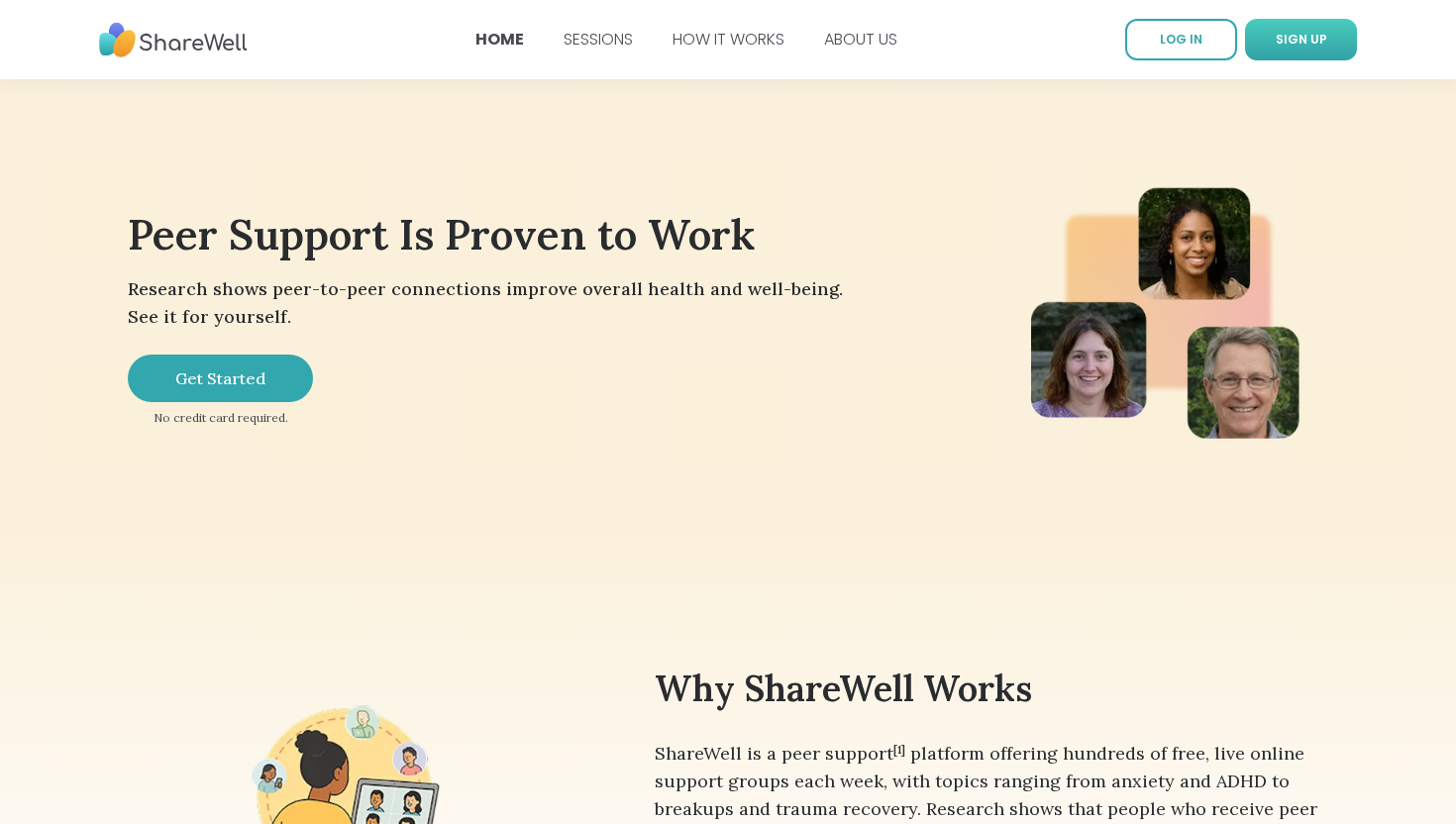 click on "SIGN UP" at bounding box center (1301, 39) 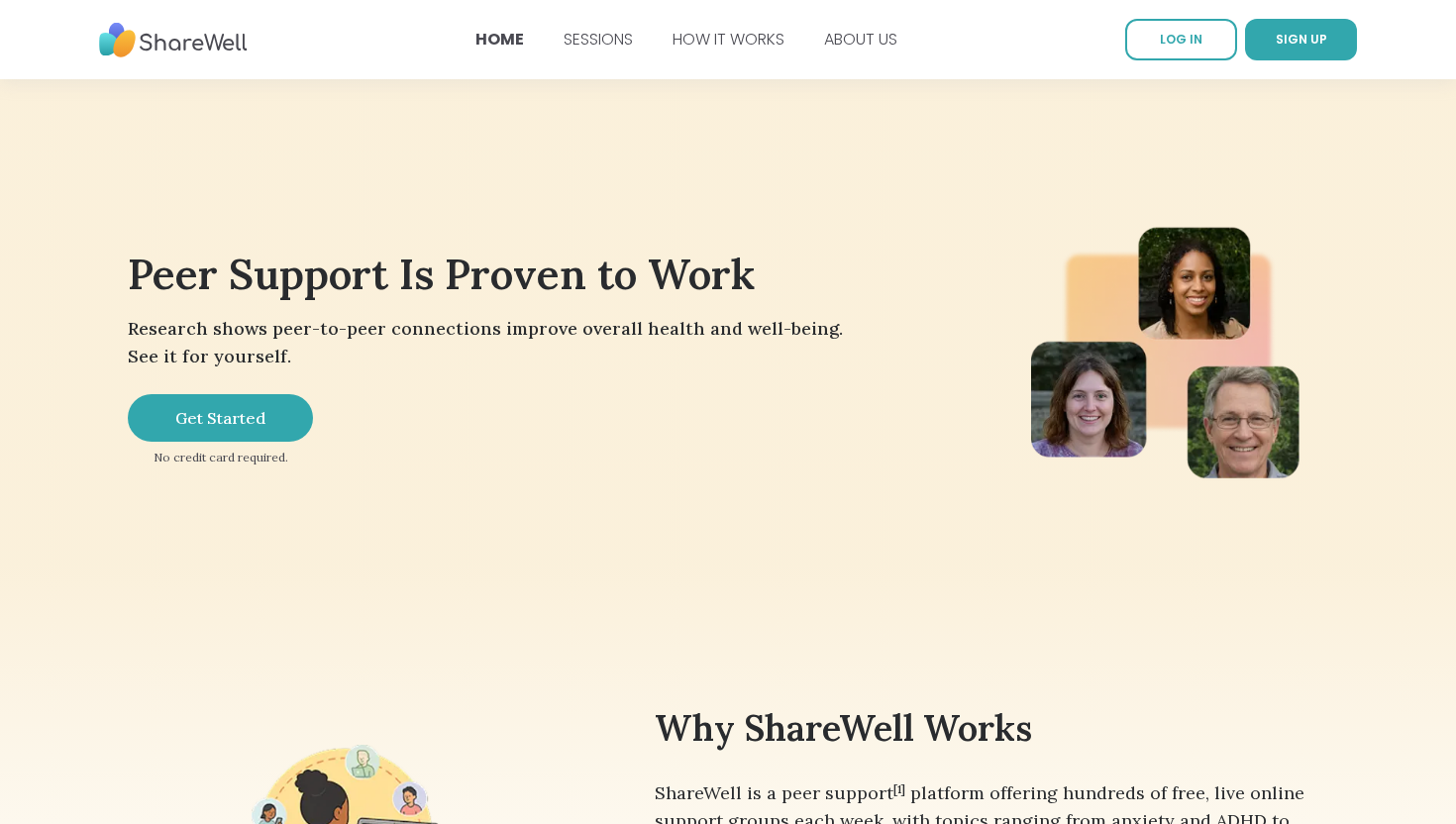 scroll, scrollTop: 0, scrollLeft: 0, axis: both 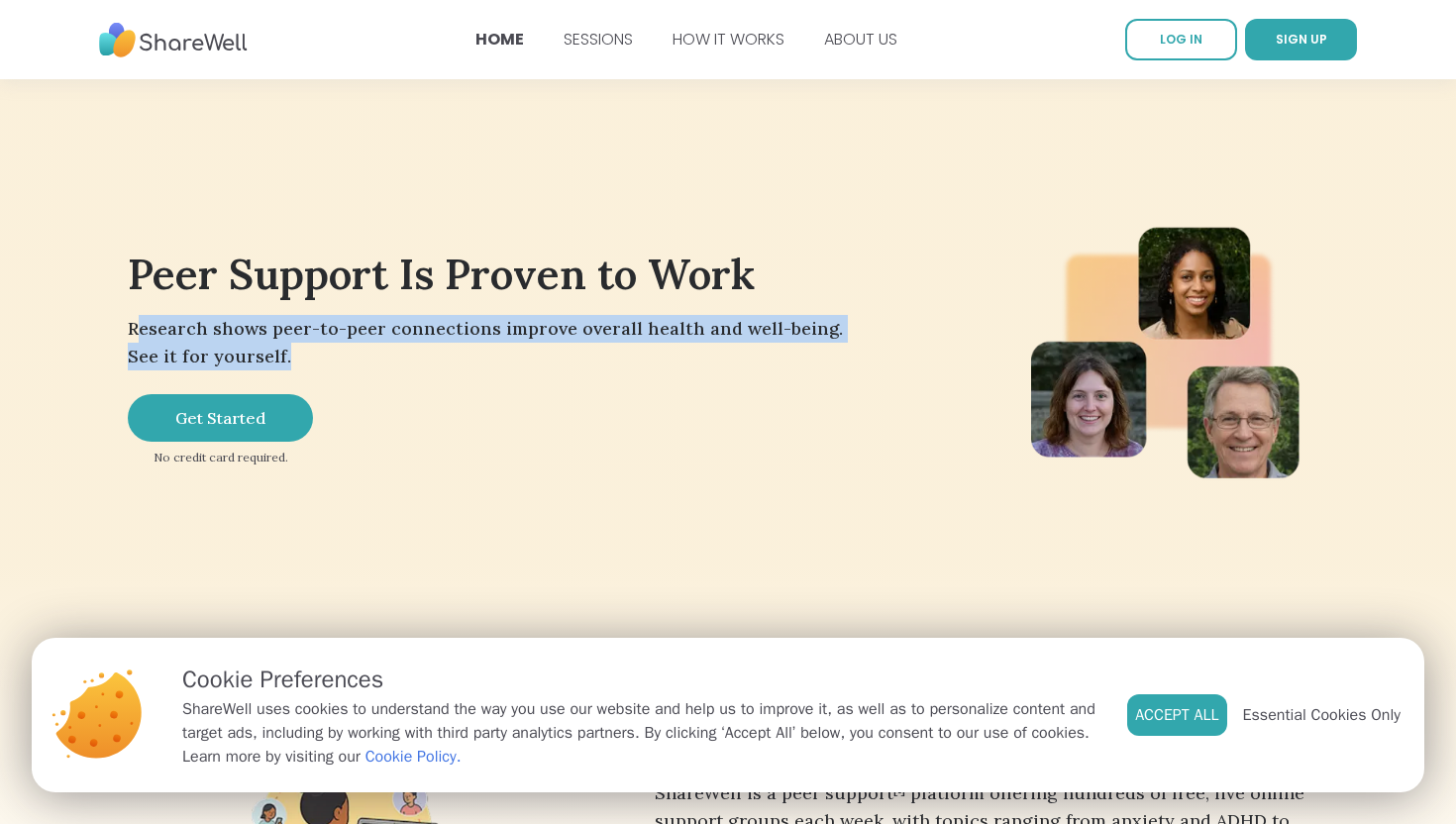 drag, startPoint x: 142, startPoint y: 328, endPoint x: 442, endPoint y: 358, distance: 301.49627 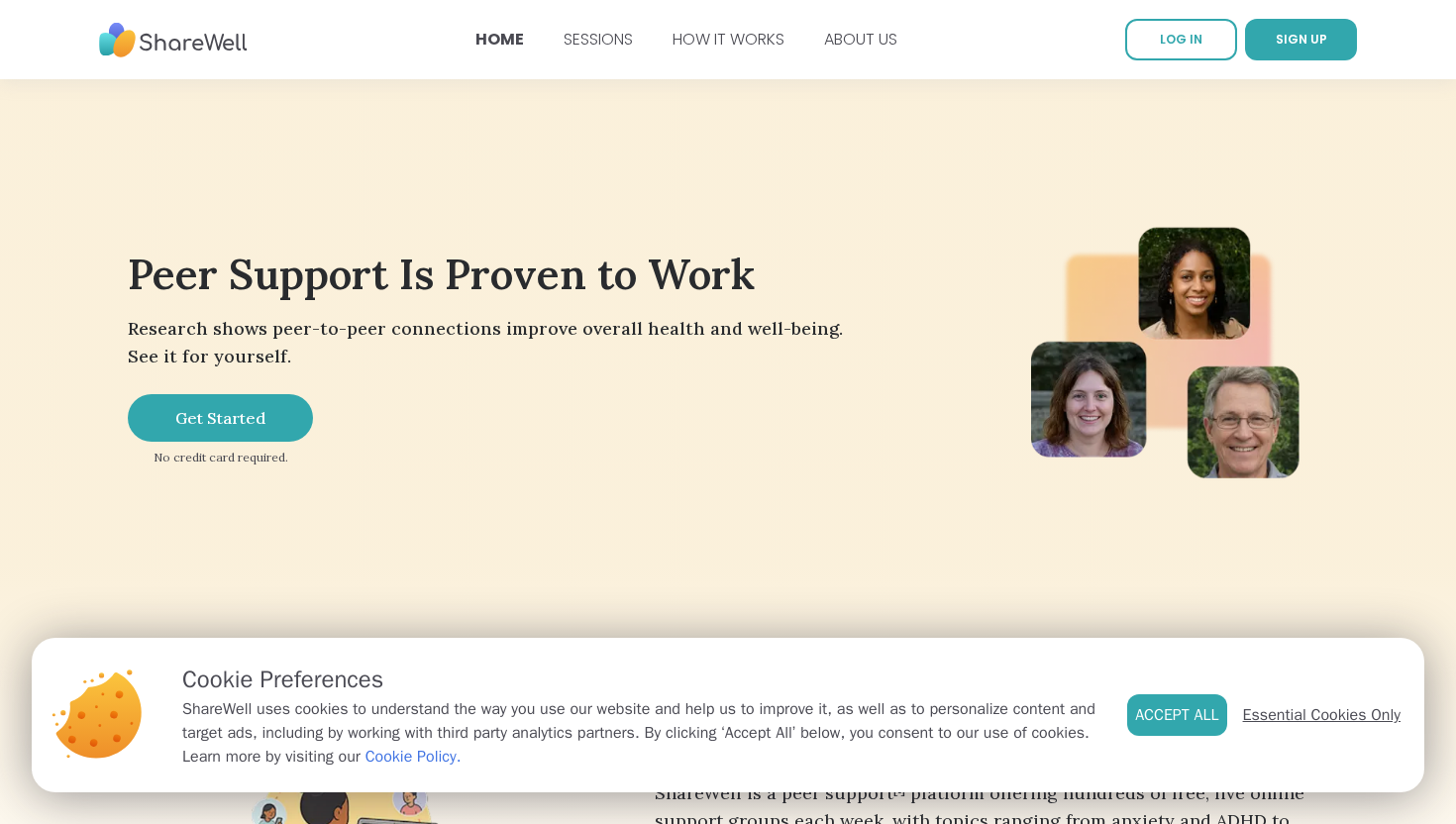 click on "Essential Cookies Only" at bounding box center (1321, 715) 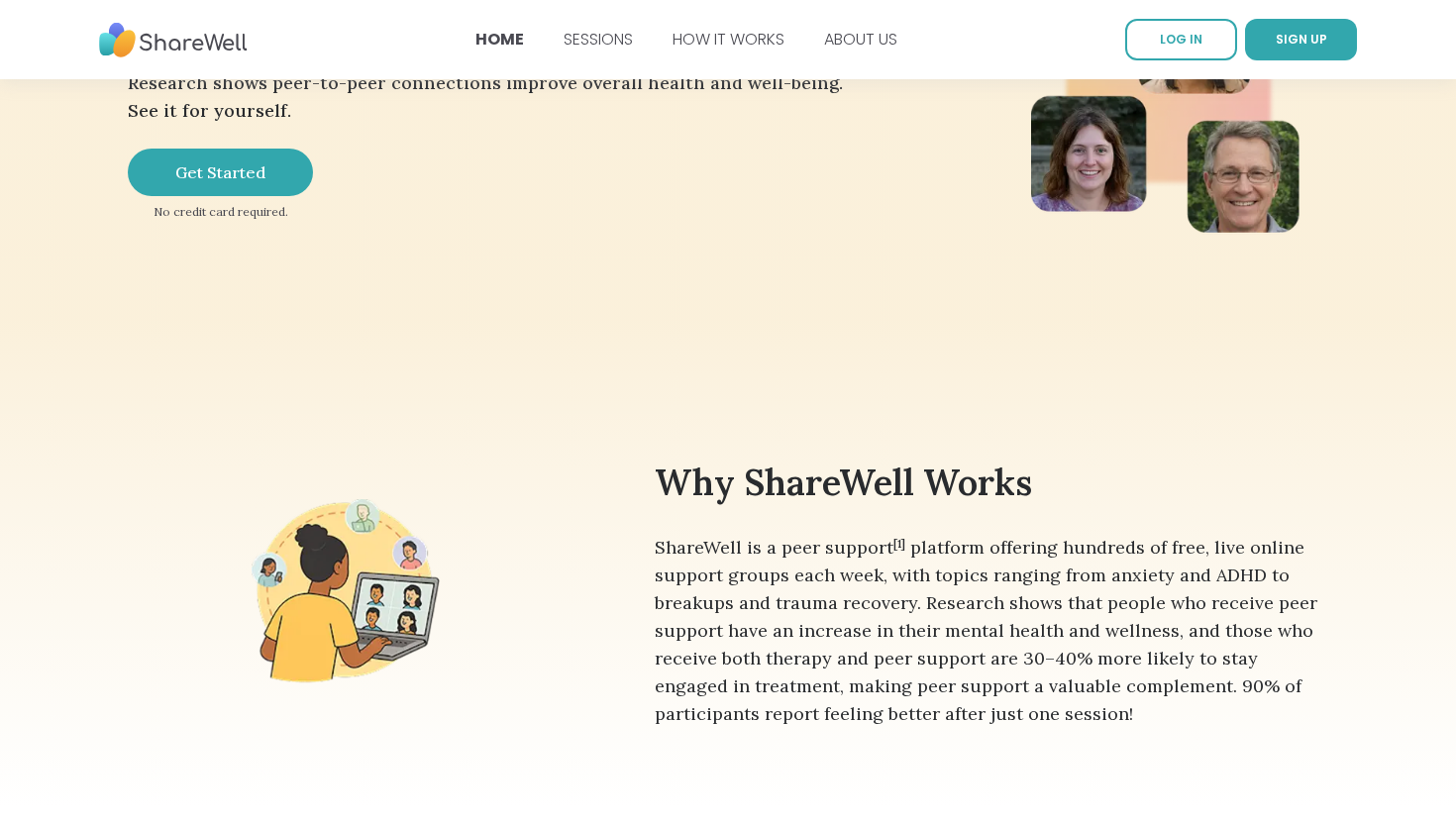 scroll, scrollTop: 389, scrollLeft: 0, axis: vertical 